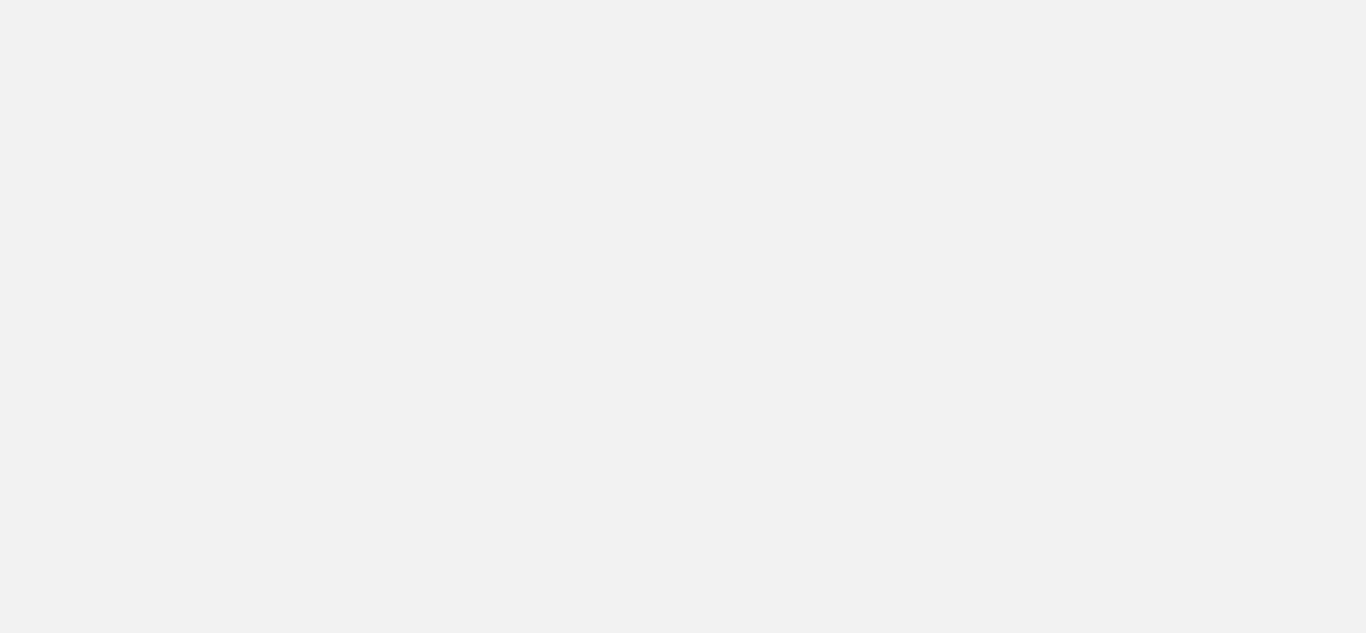 scroll, scrollTop: 0, scrollLeft: 0, axis: both 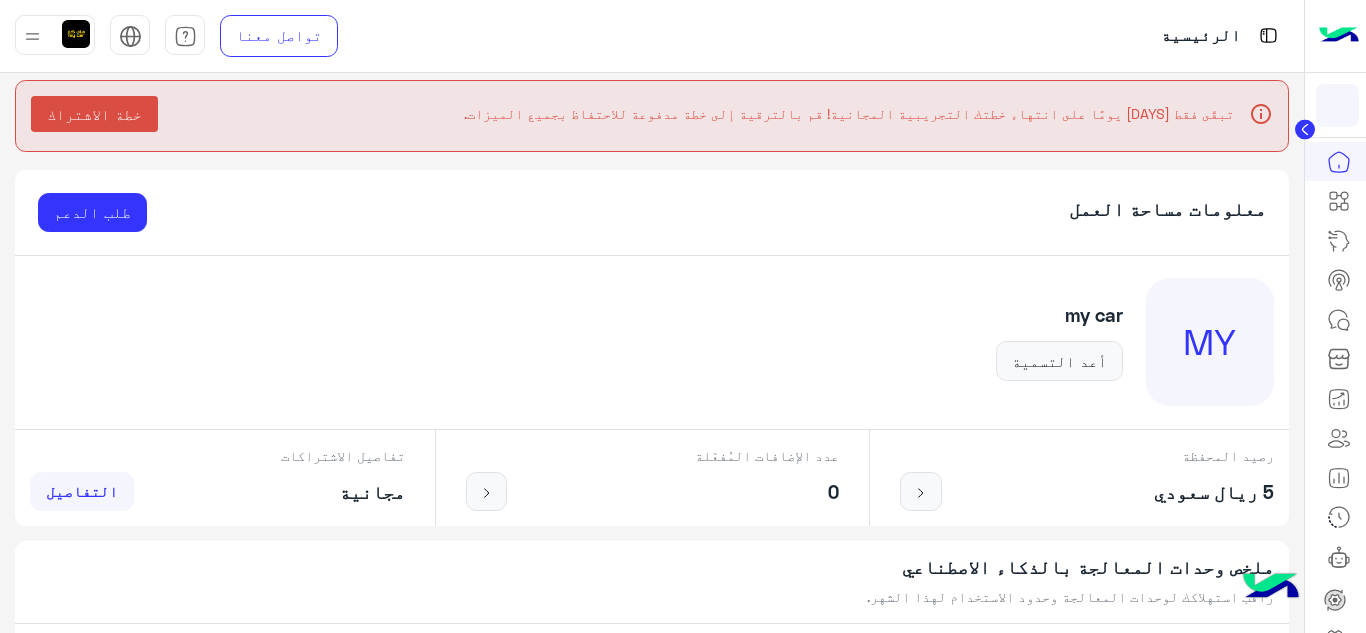 click on "معلومات مساحة العمل طلب الدعم" 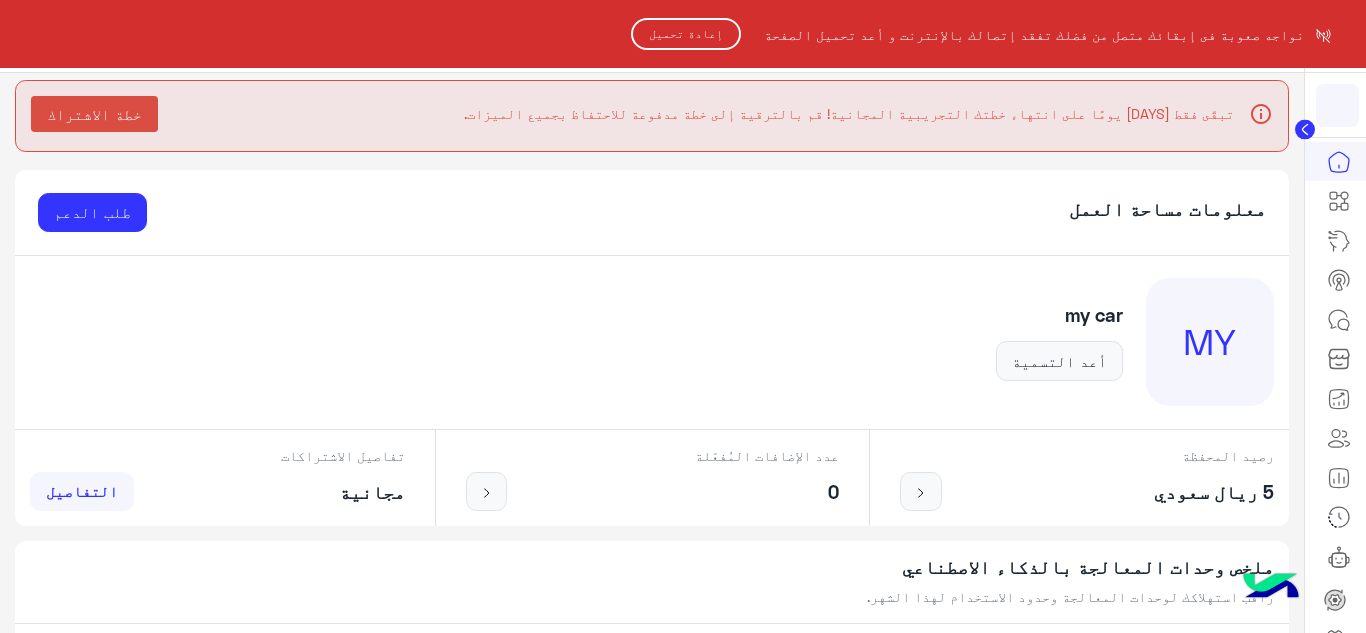click on "إعادة تحميل" 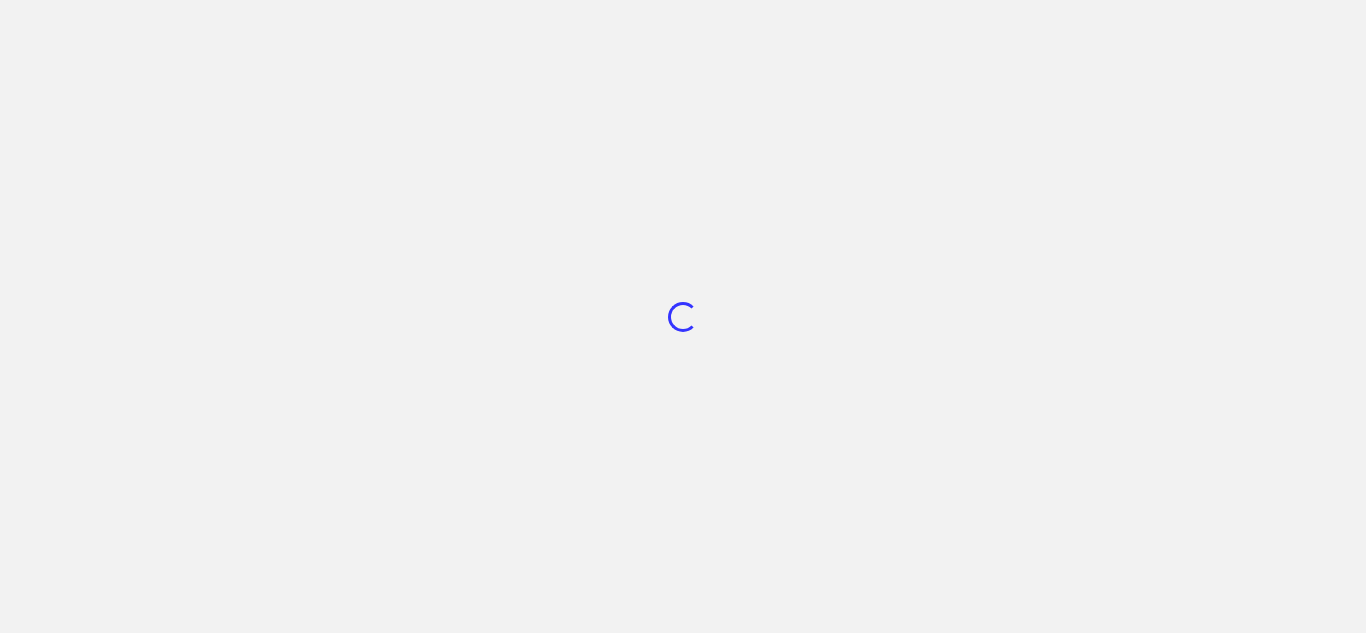 scroll, scrollTop: 0, scrollLeft: 0, axis: both 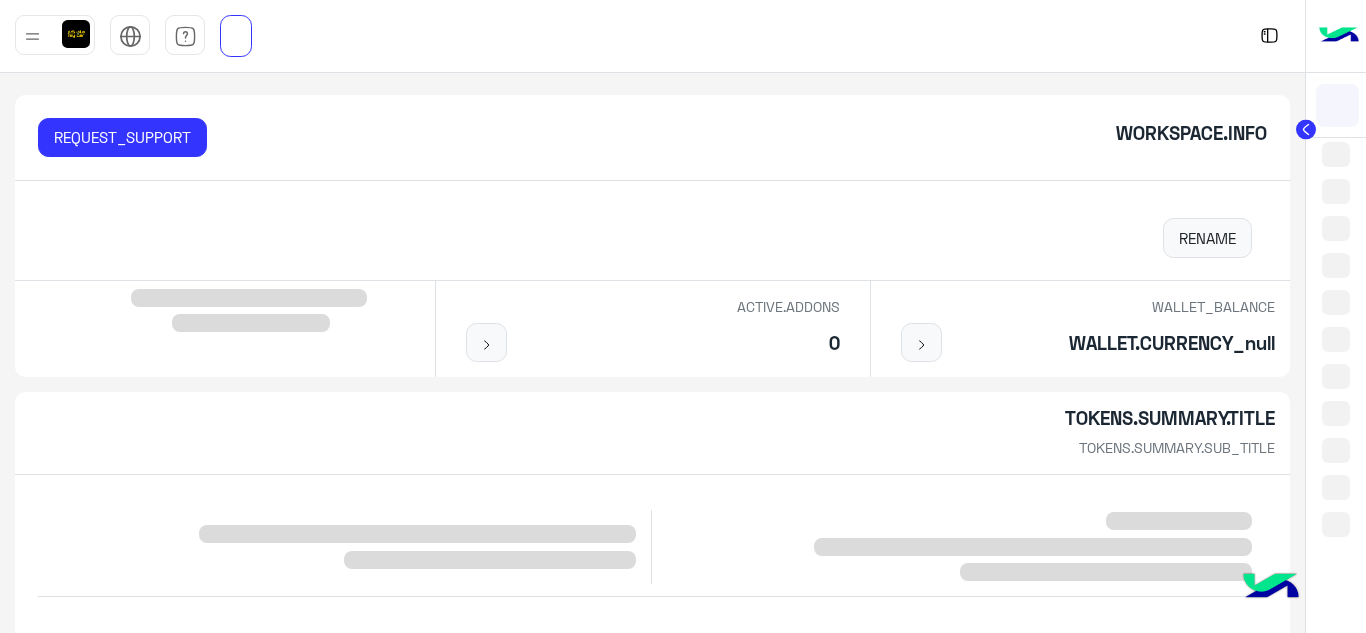 drag, startPoint x: 524, startPoint y: 224, endPoint x: 810, endPoint y: 261, distance: 288.38342 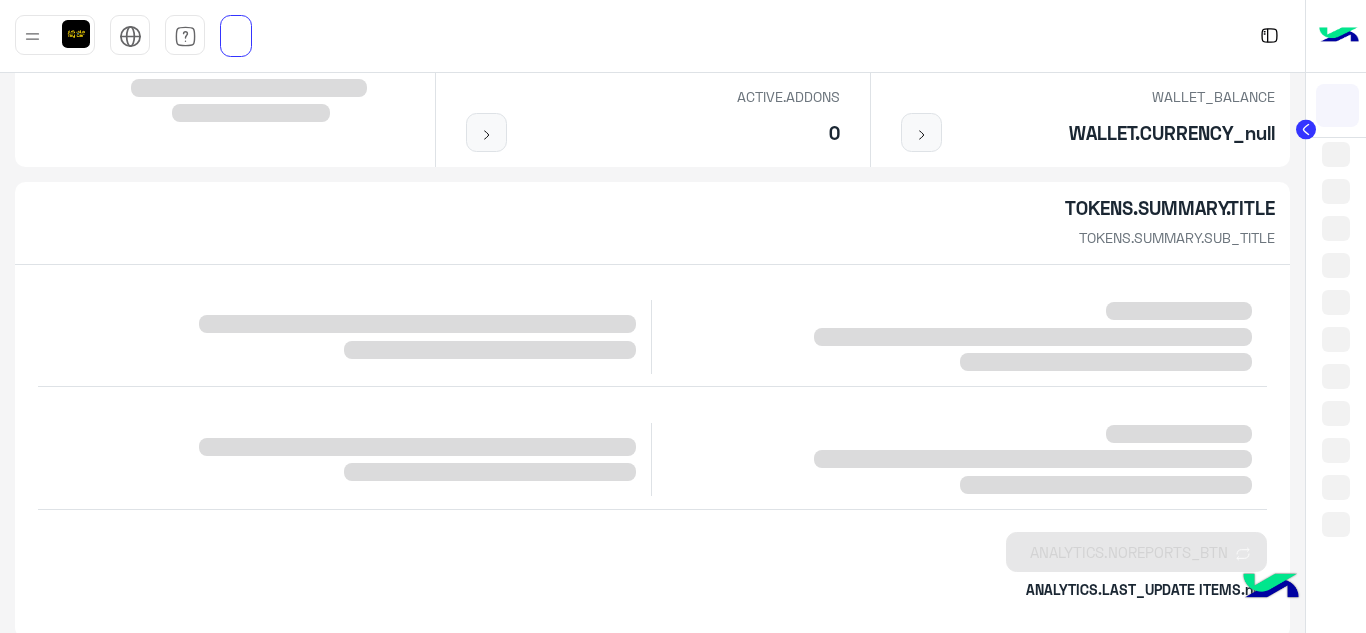 scroll, scrollTop: 200, scrollLeft: 0, axis: vertical 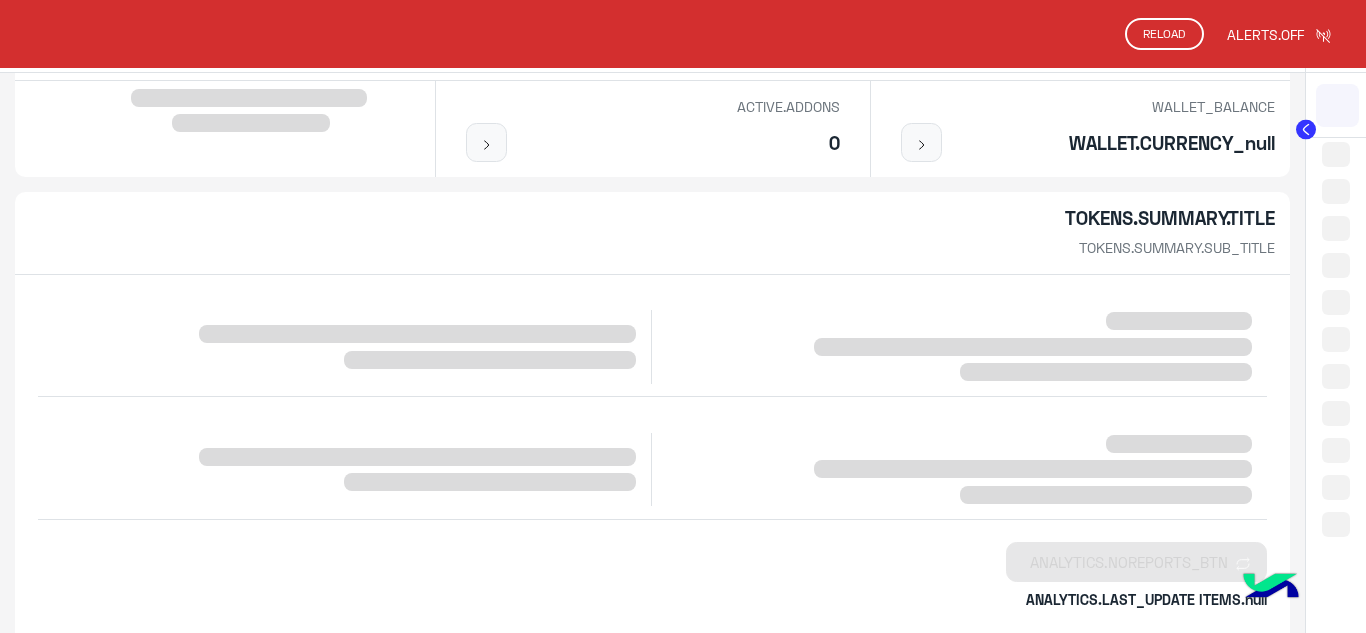 click on "ALERTS.OFF RELOAD       عربي English WORKSPACE.INFO REQUEST_SUPPORT RENAME WALLET_BALANCE   WALLET.CURRENCY_null  ACTIVE.ADDONS 0 TOKENS.SUMMARY.TITLE TOKENS.SUMMARY.SUB_TITLE ANALYTICS.NOREPORTS_BTN  ANALYTICS.LAST_UPDATE  ITEMS.null
COMPAREPLANS.ANALYTICS.TITLE ANALYTICS.SUB_TITLE PAYMENT.PLANS.VIEW_MORE ANALYTICS.NOREPORTS_BTN  ANALYTICS.LAST_UPDATE  ITEMS.null
CONNECTED_CHANNELS SEE.CONNECTED_CHANNELS NO_CHANNELS_CONNECTED  control_point  ANALYTICS.INTEGRATIONS.CONNECT INTEGRATED_APPS SEE.INTEGRATED_APPS NO_INTEGRATED_APPS  control_point  INTEGRATE INTRO_TUTORIAL SEE.INTRO_TUTORIAL Previous Next BUILD_CHATBOT SEE.BUILD_CHATBOT Previous Next
my car" at bounding box center (683, 316) 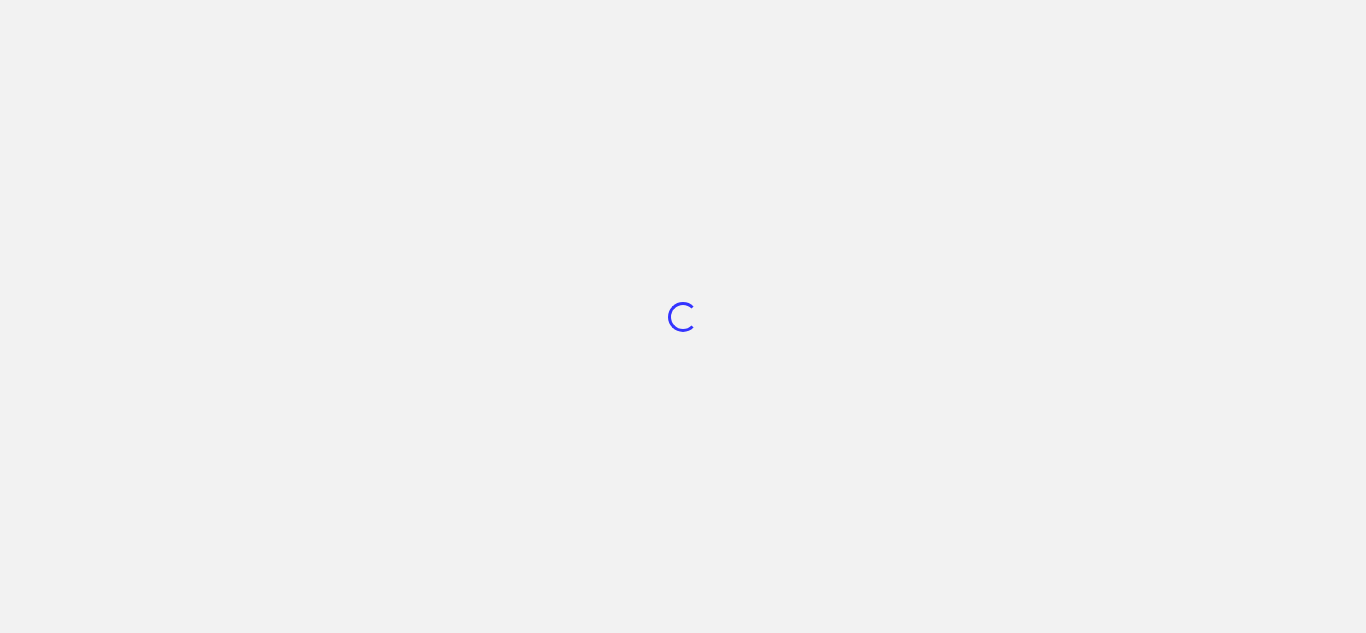 scroll, scrollTop: 0, scrollLeft: 0, axis: both 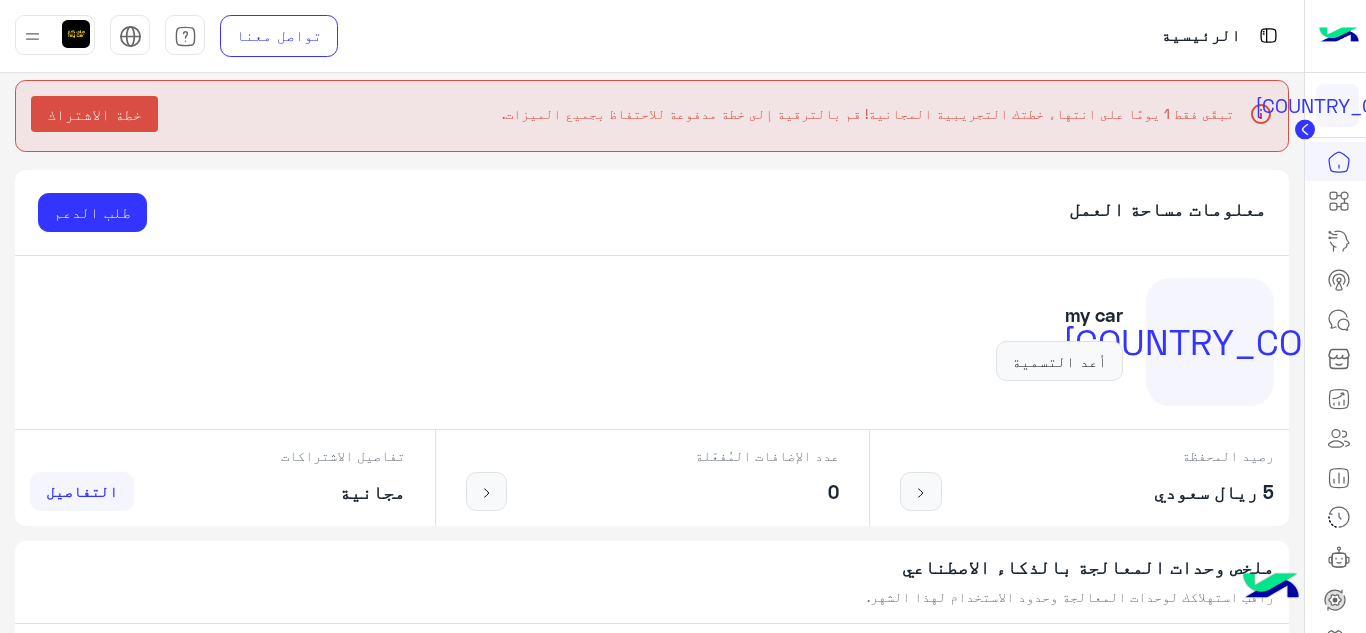 click on "الرئيسية" at bounding box center (869, 36) 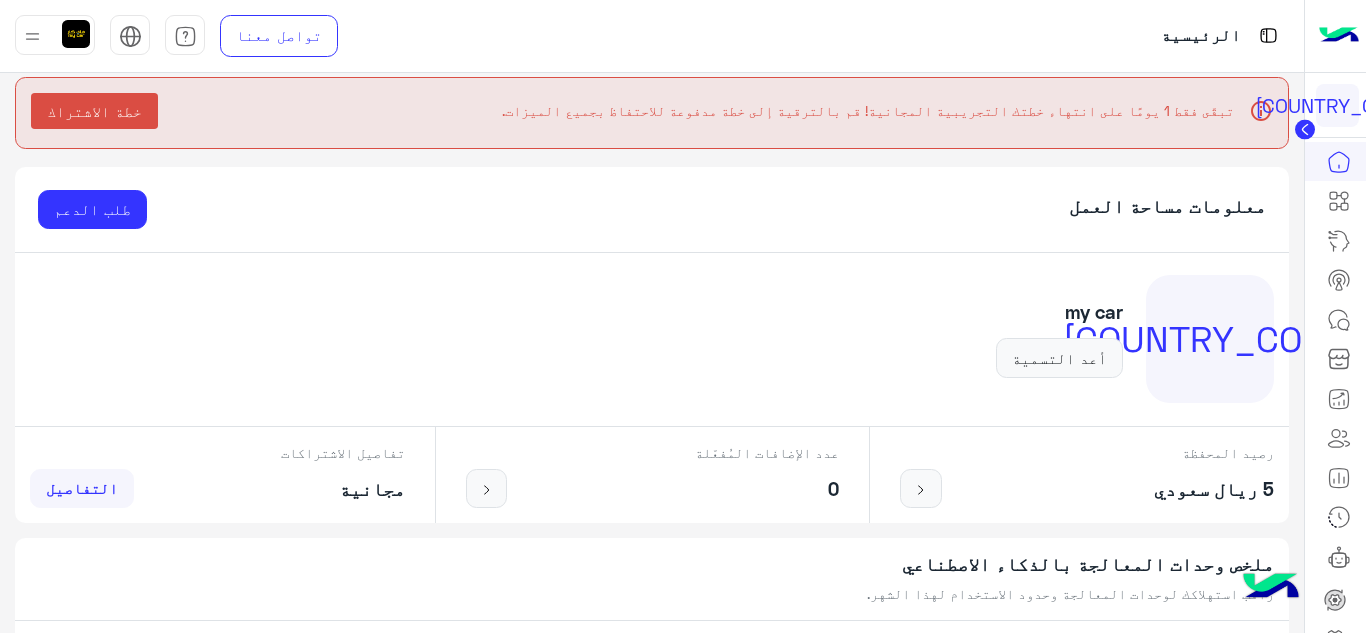 scroll, scrollTop: 0, scrollLeft: 0, axis: both 